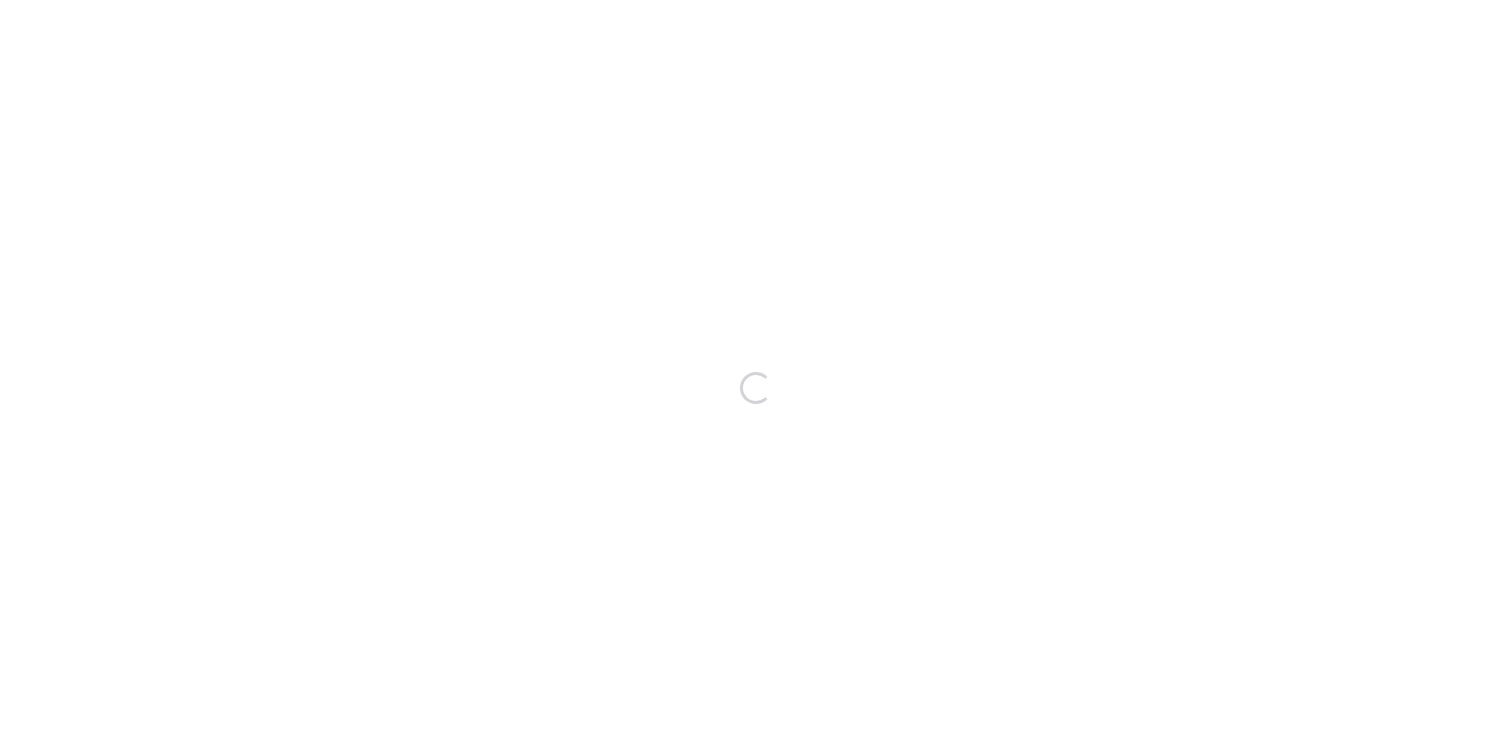 scroll, scrollTop: 0, scrollLeft: 0, axis: both 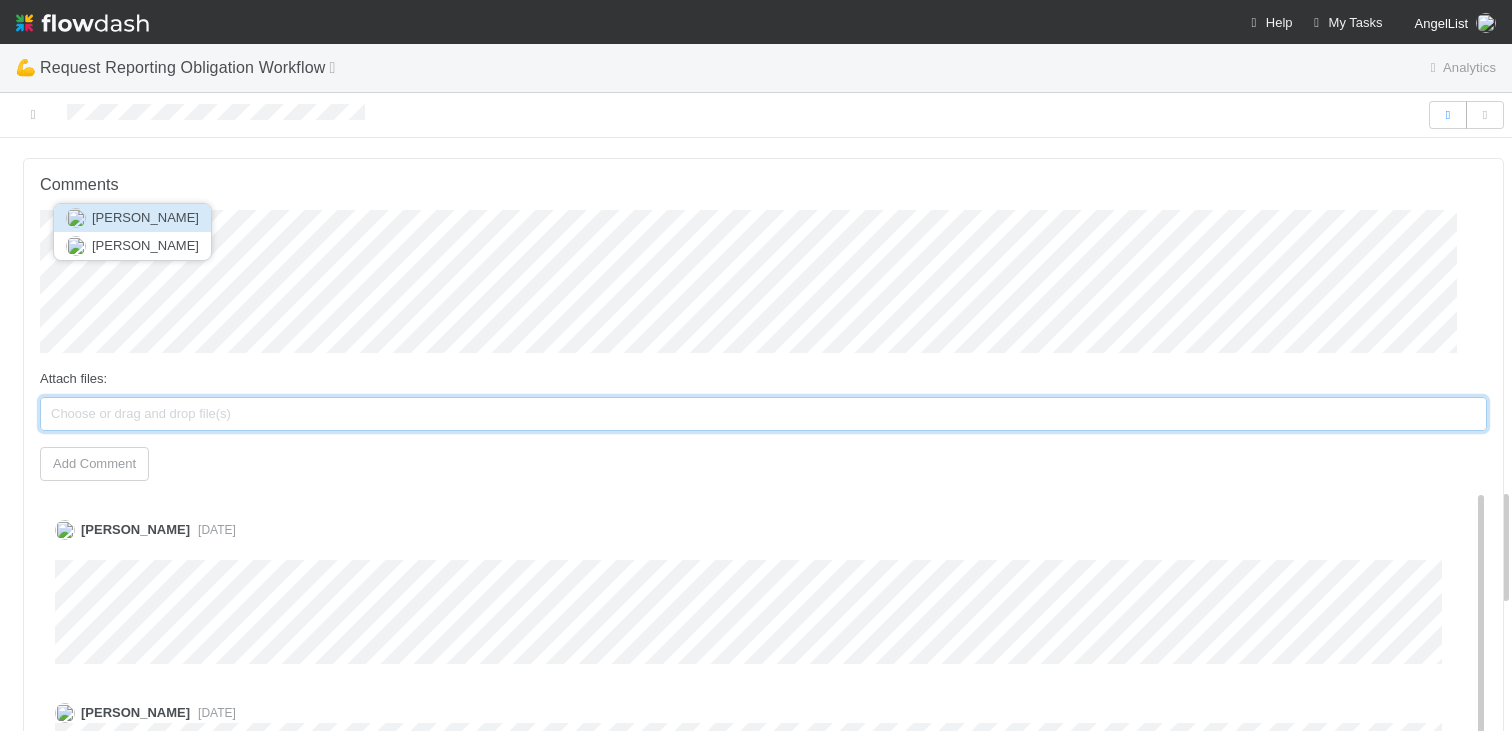 click on "[PERSON_NAME]" at bounding box center [145, 217] 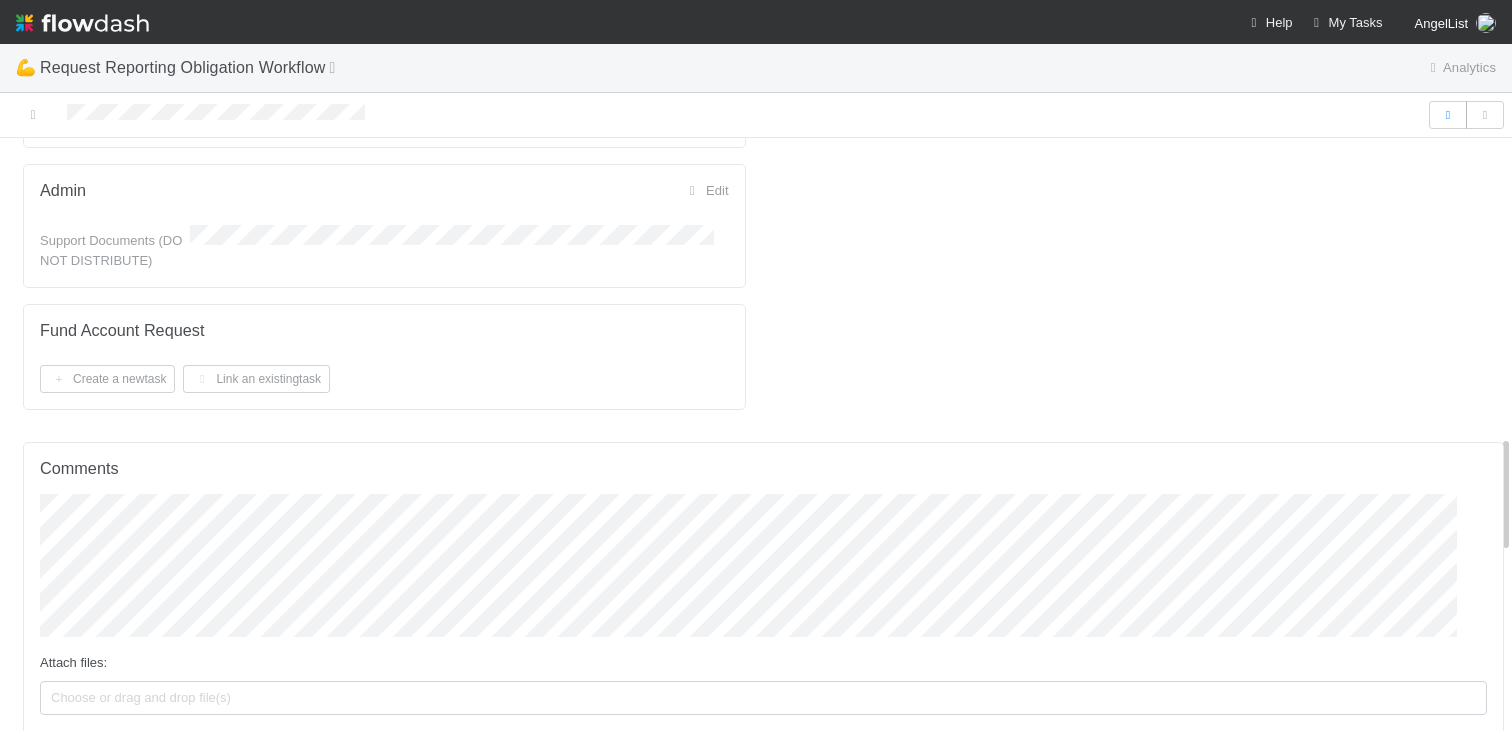 scroll, scrollTop: 1637, scrollLeft: 0, axis: vertical 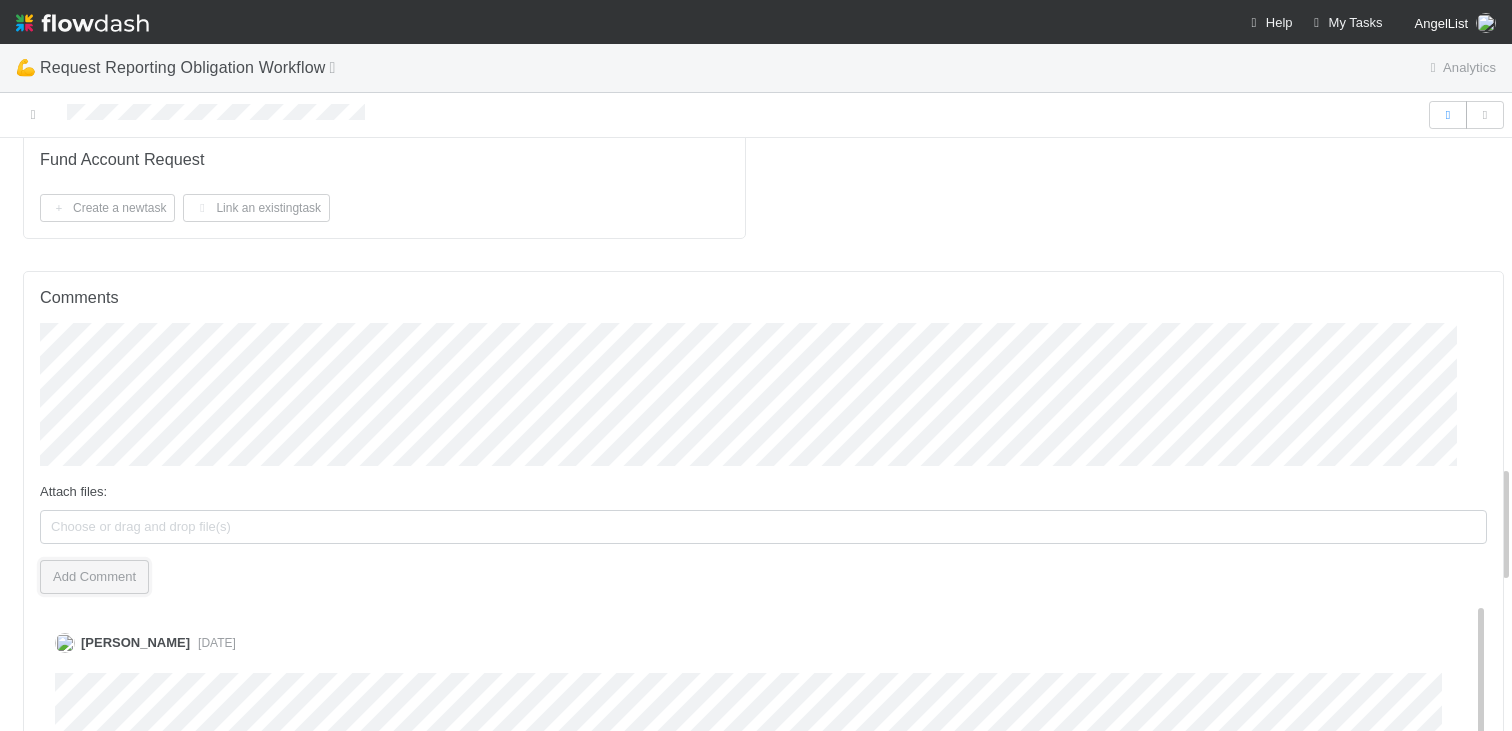 click on "Add Comment" at bounding box center [94, 577] 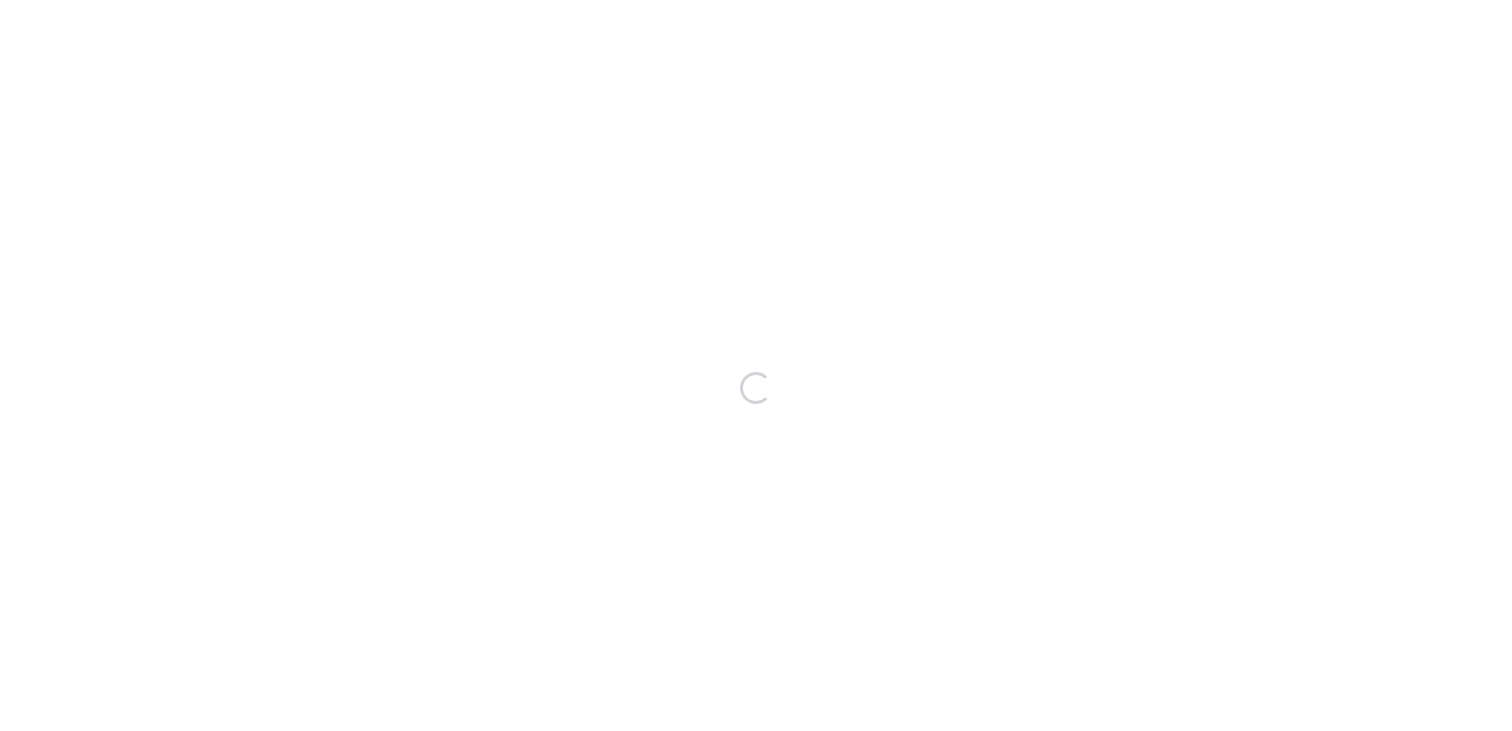 scroll, scrollTop: 0, scrollLeft: 0, axis: both 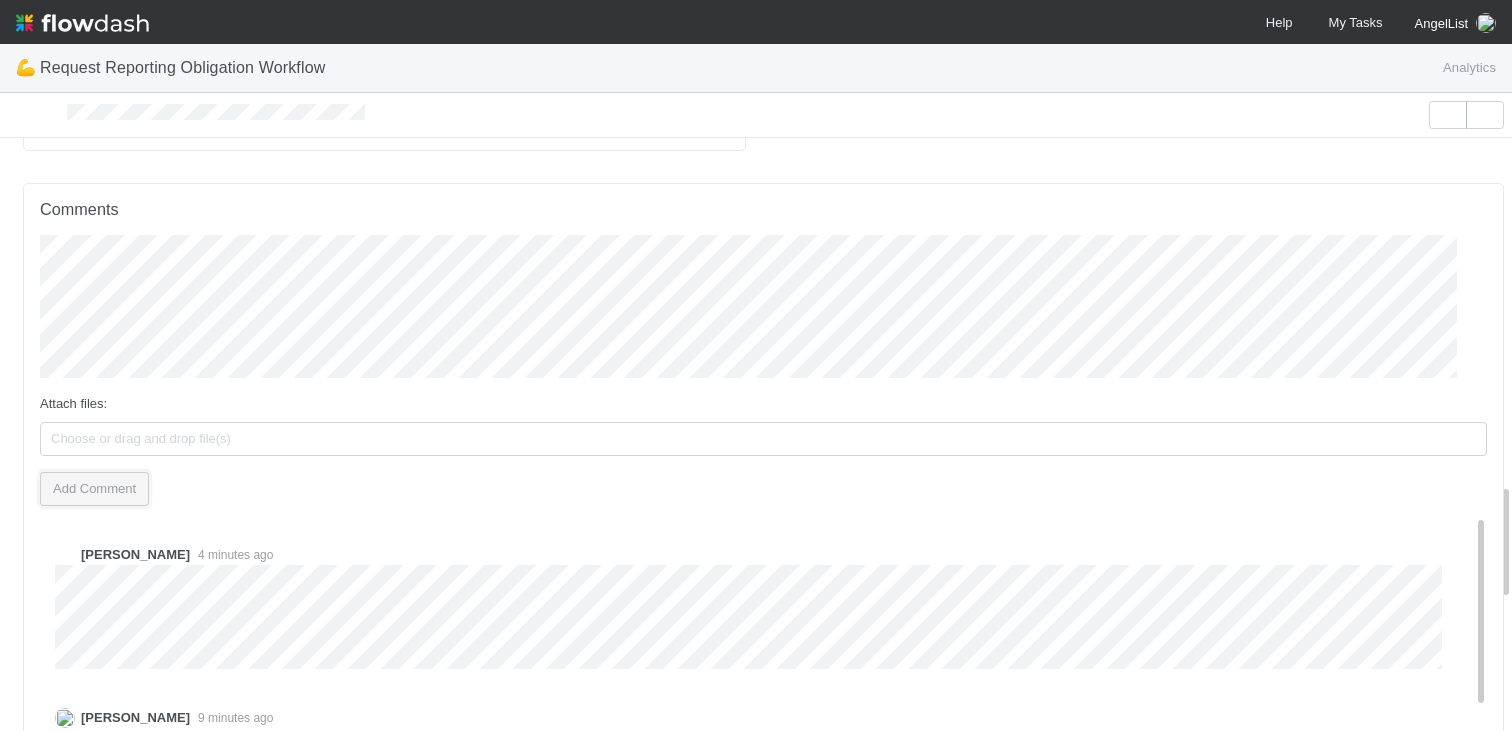 click on "Add Comment" at bounding box center (94, 489) 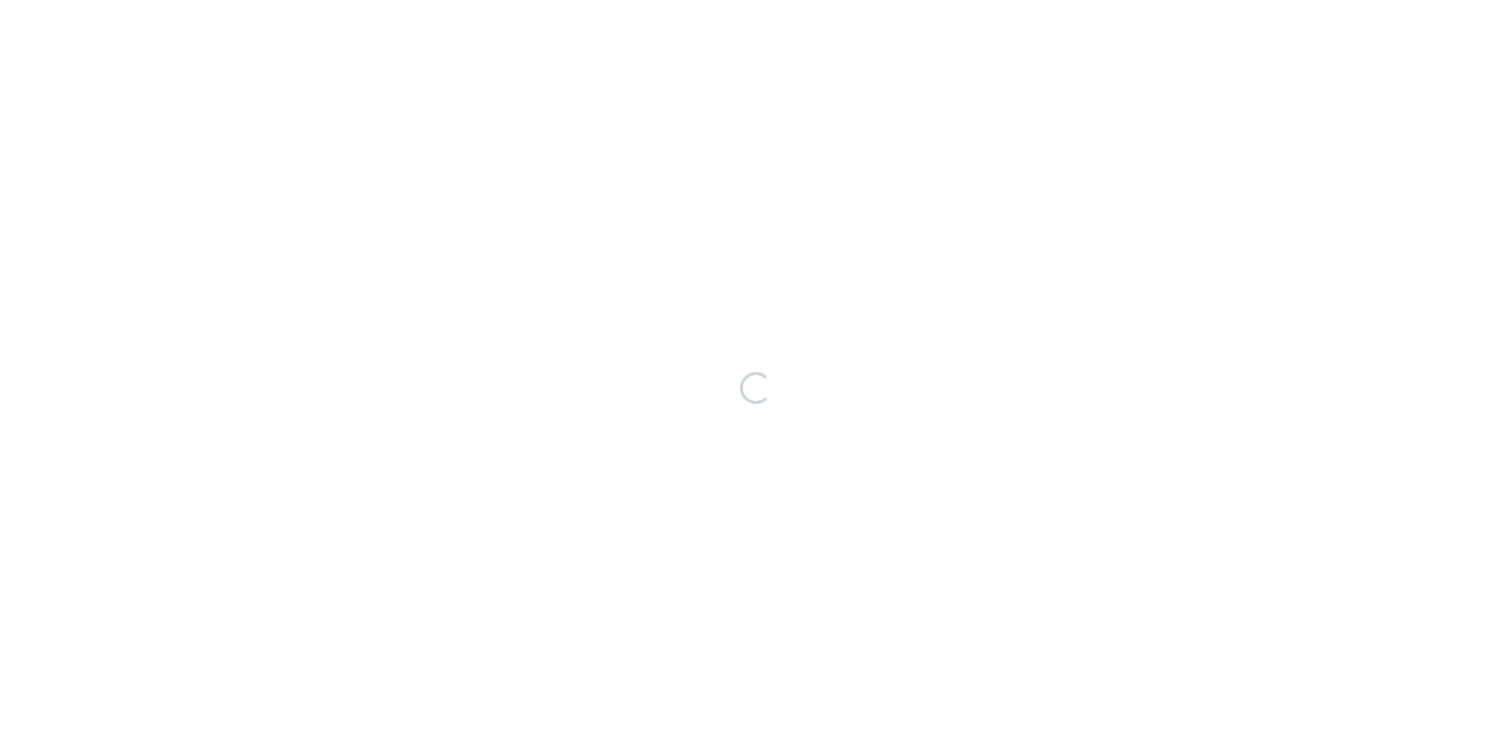 scroll, scrollTop: 0, scrollLeft: 0, axis: both 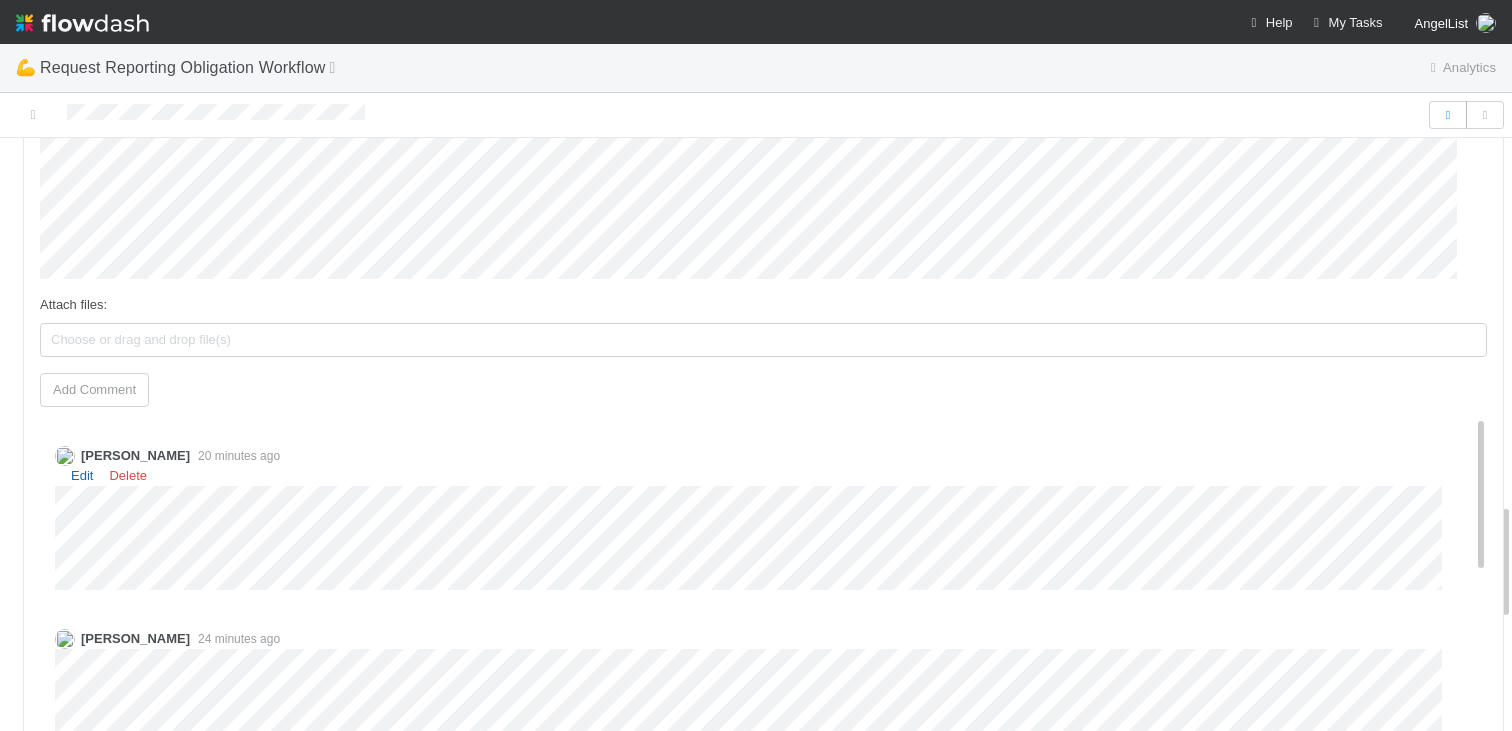 click on "Edit" at bounding box center [82, 475] 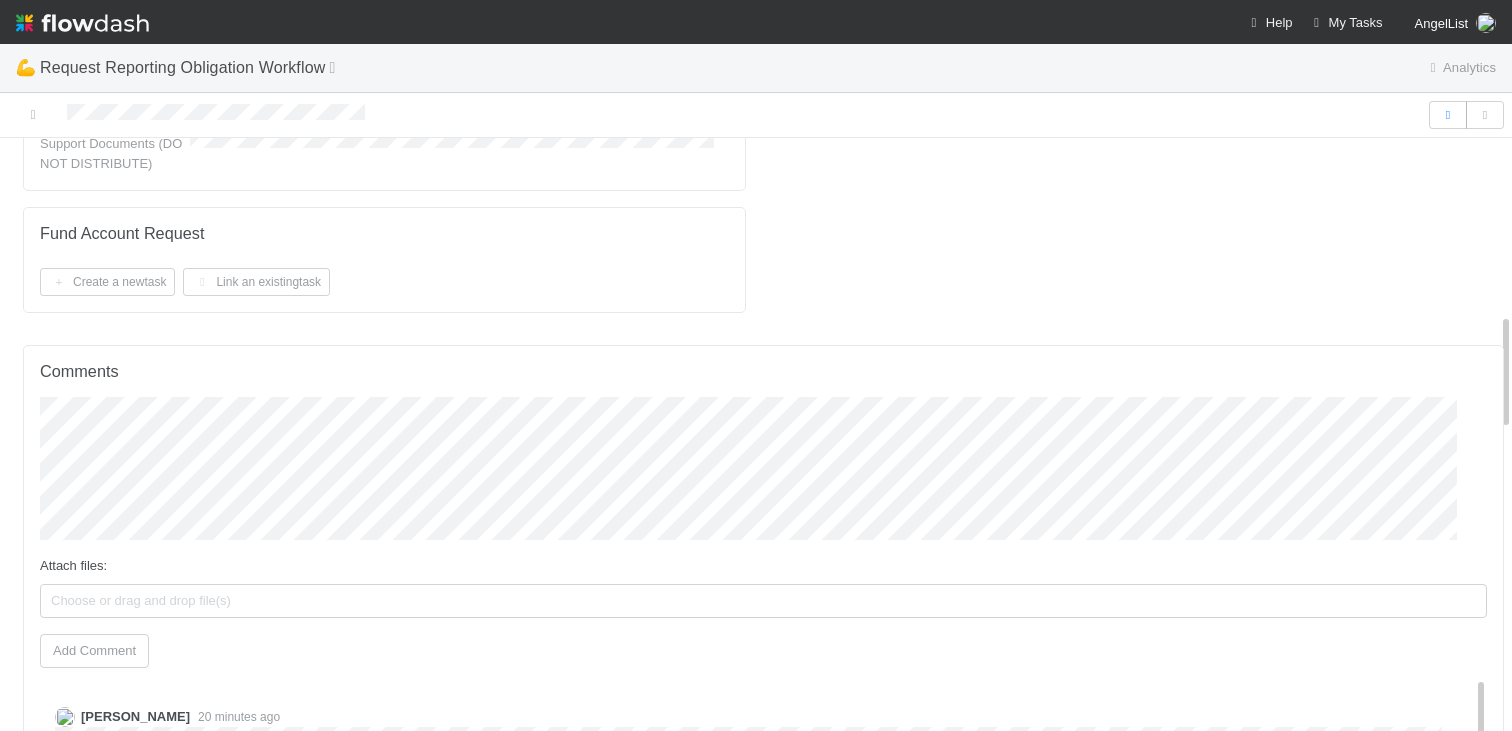 scroll, scrollTop: 1769, scrollLeft: 0, axis: vertical 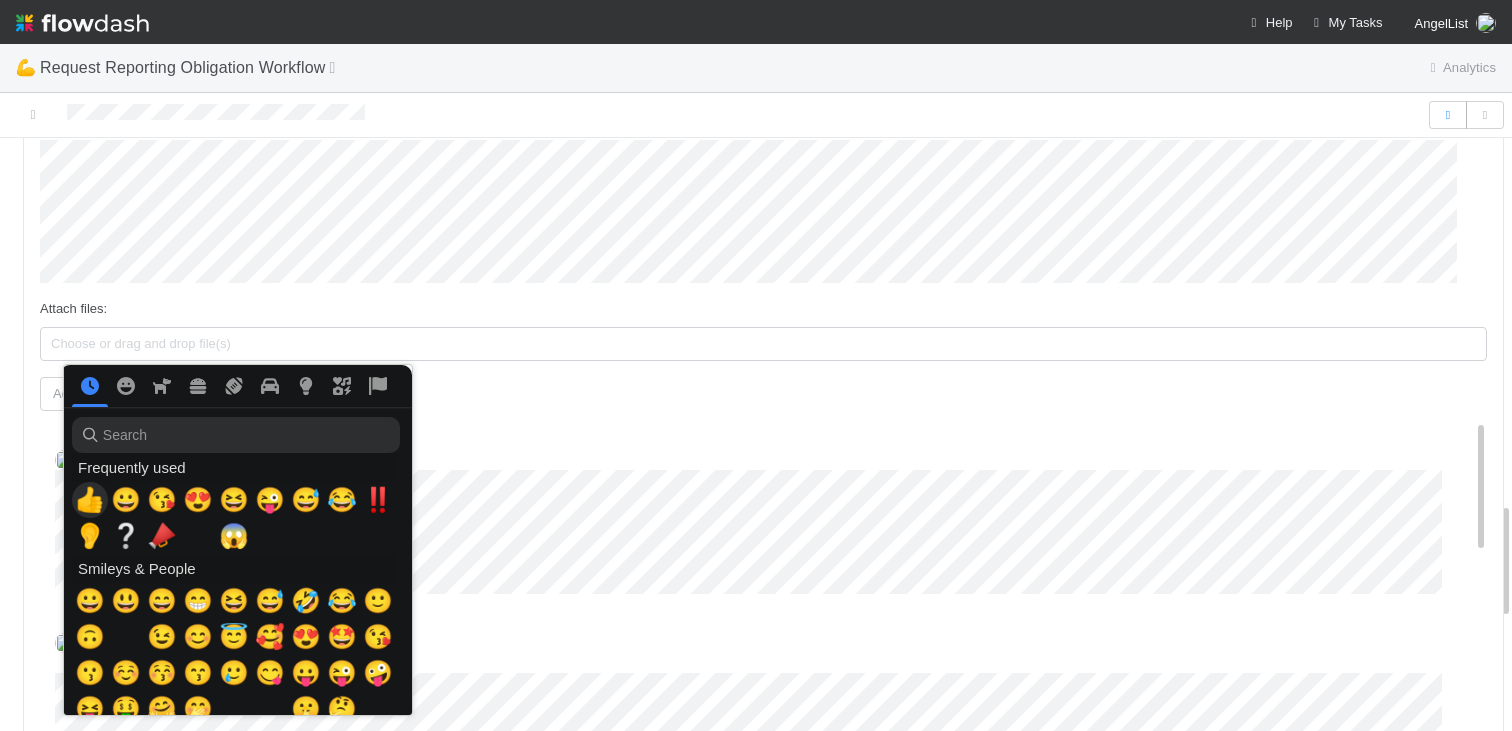 click on "👍" at bounding box center (90, 500) 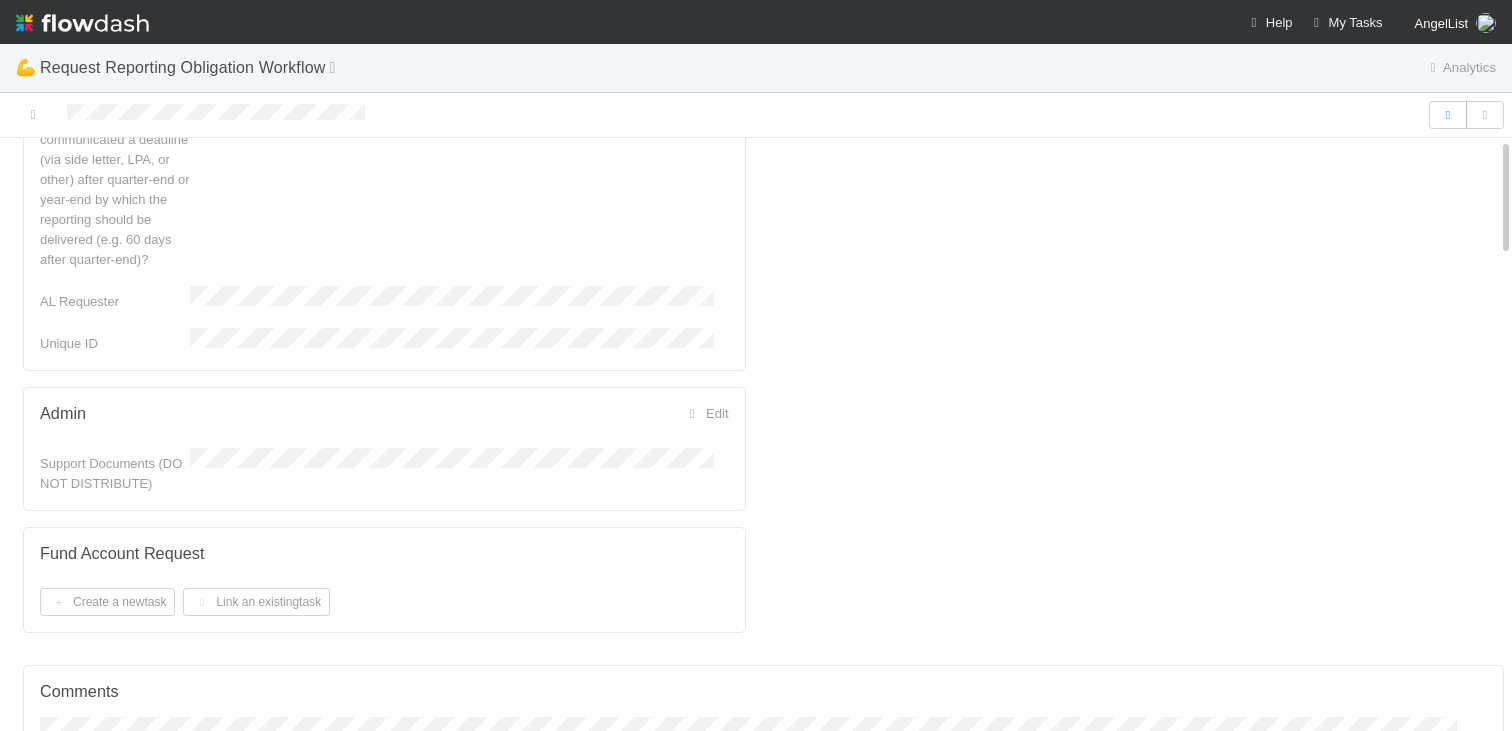 scroll, scrollTop: 0, scrollLeft: 0, axis: both 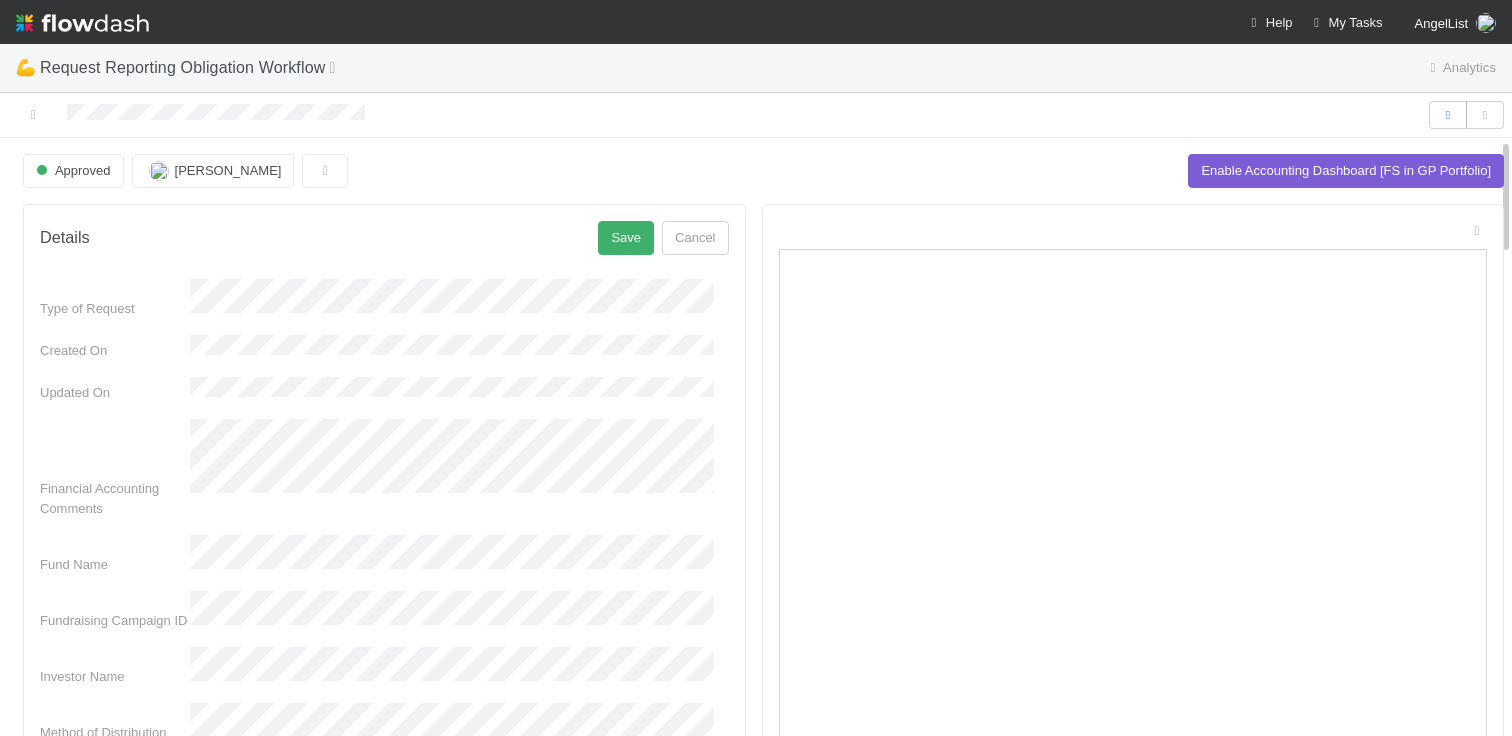 click on "Type of Request  Created On Updated On Financial Accounting Comments  Fund Name  Fundraising Campaign ID  Investor Name  Method of Distribution  Email(s) of recipient of report  Report Date  Report Type  Audit Requirement?  When is this needed by?  Send to GP for review?  Link to Comptroller  Link to Front thread  Name of AL Requester (deprecated)  Relevant Attachments  Additional Notes  What pricing tier is the fund on?  Confirmed Fund is entitled to requested reporting based on administration pricing tier  Has the GP/LP communicated a deadline (via side letter, LPA, or other) after quarter-end or year-end by which the reporting should be delivered (e.g. 60 days after quarter-end)?  AL Requester  Unique ID" at bounding box center [384, 1101] 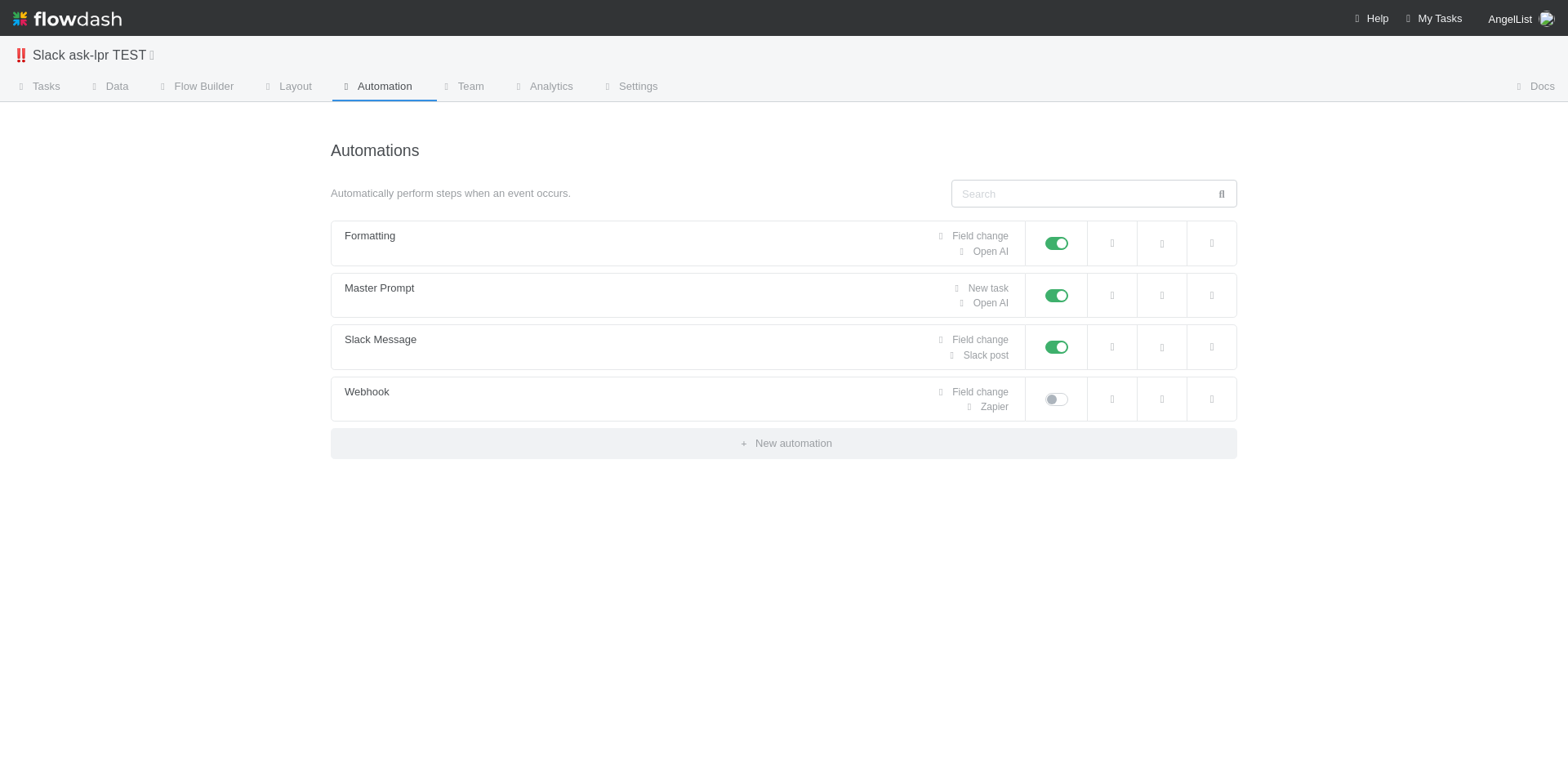 scroll, scrollTop: 0, scrollLeft: 0, axis: both 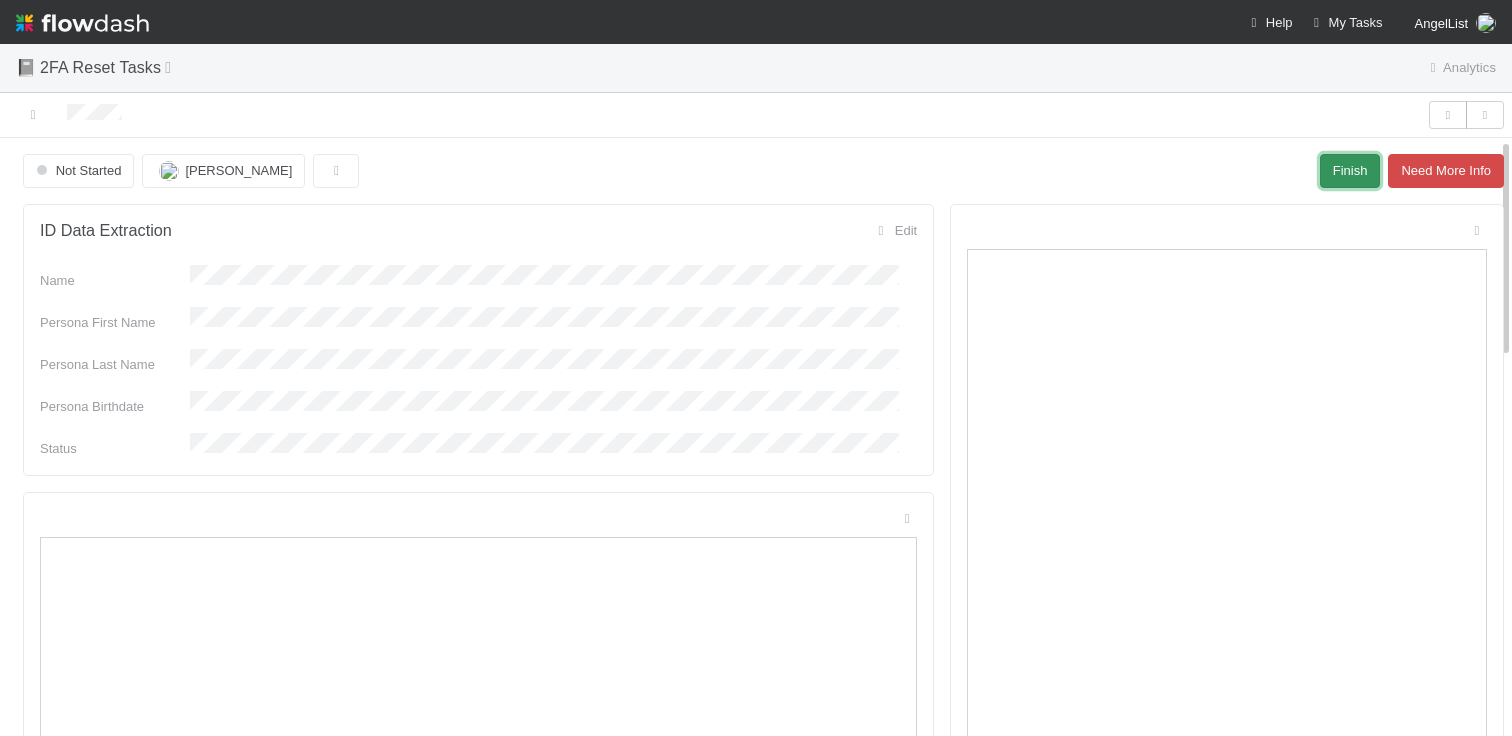 click on "Finish" at bounding box center [1350, 171] 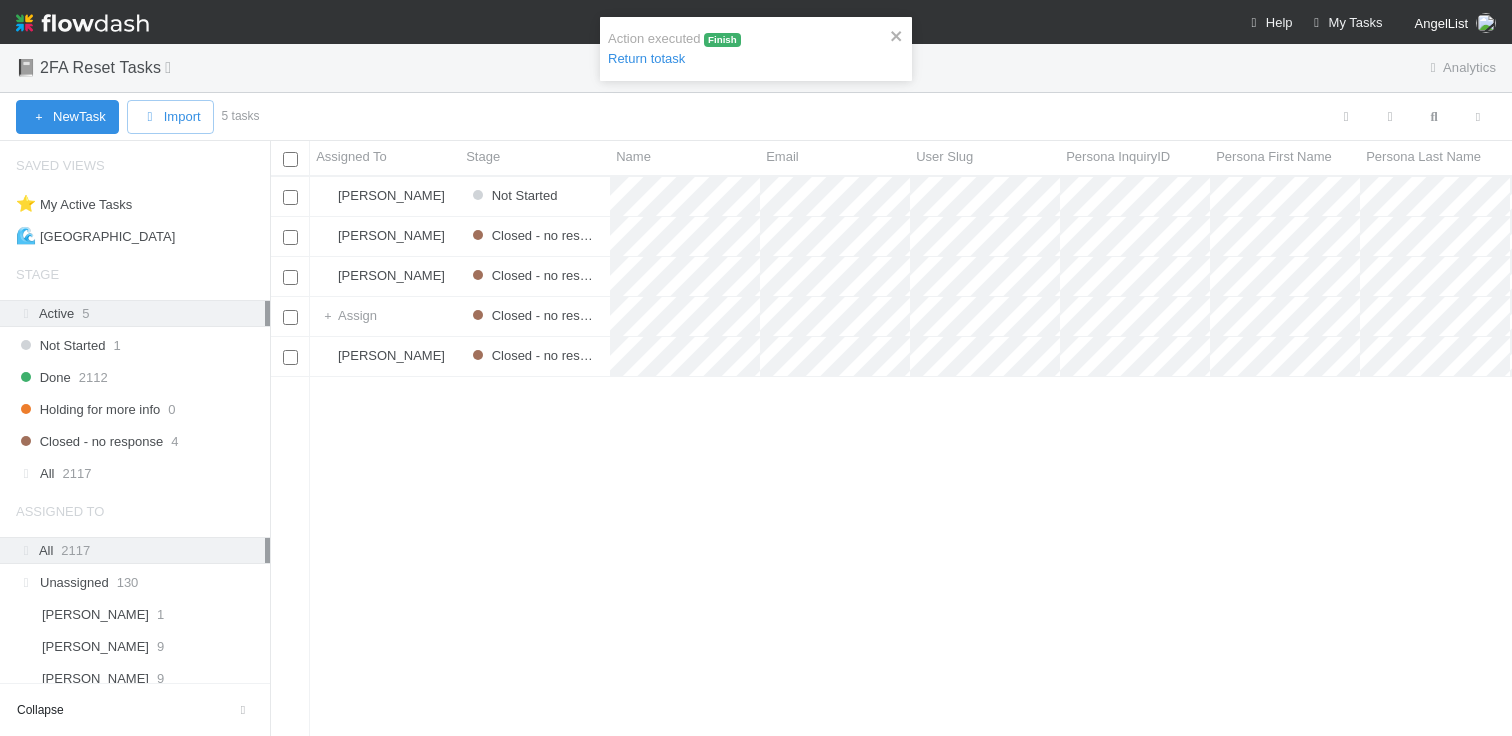 scroll, scrollTop: 15, scrollLeft: 16, axis: both 